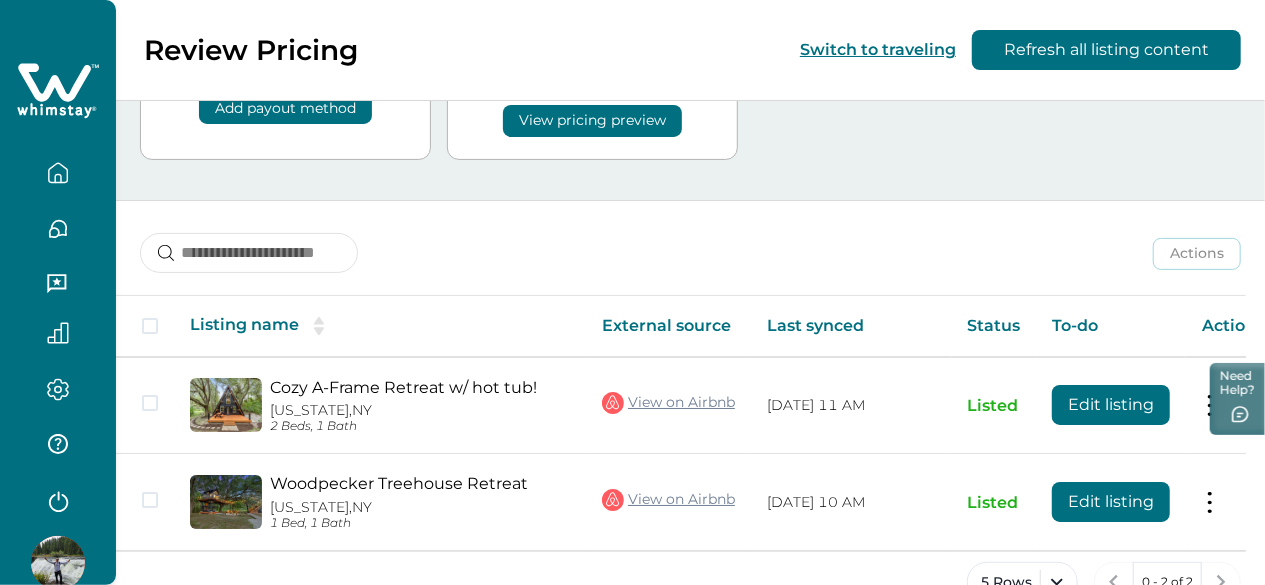 scroll, scrollTop: 160, scrollLeft: 0, axis: vertical 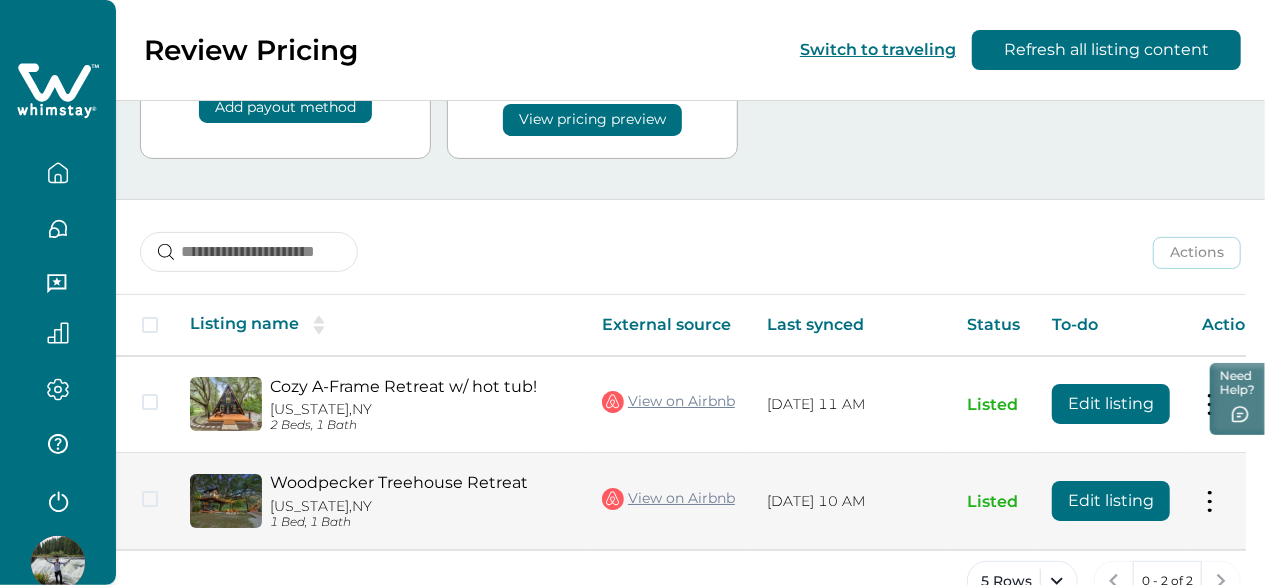 click on "Edit listing" at bounding box center (1111, 501) 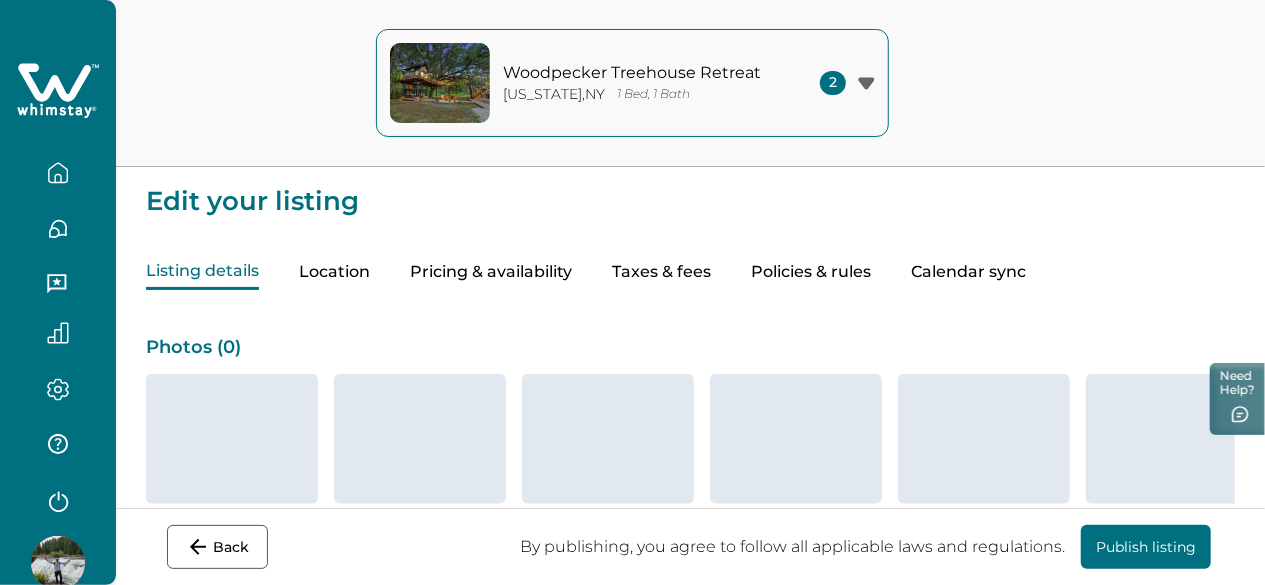 click on "Pricing & availability" at bounding box center [491, 272] 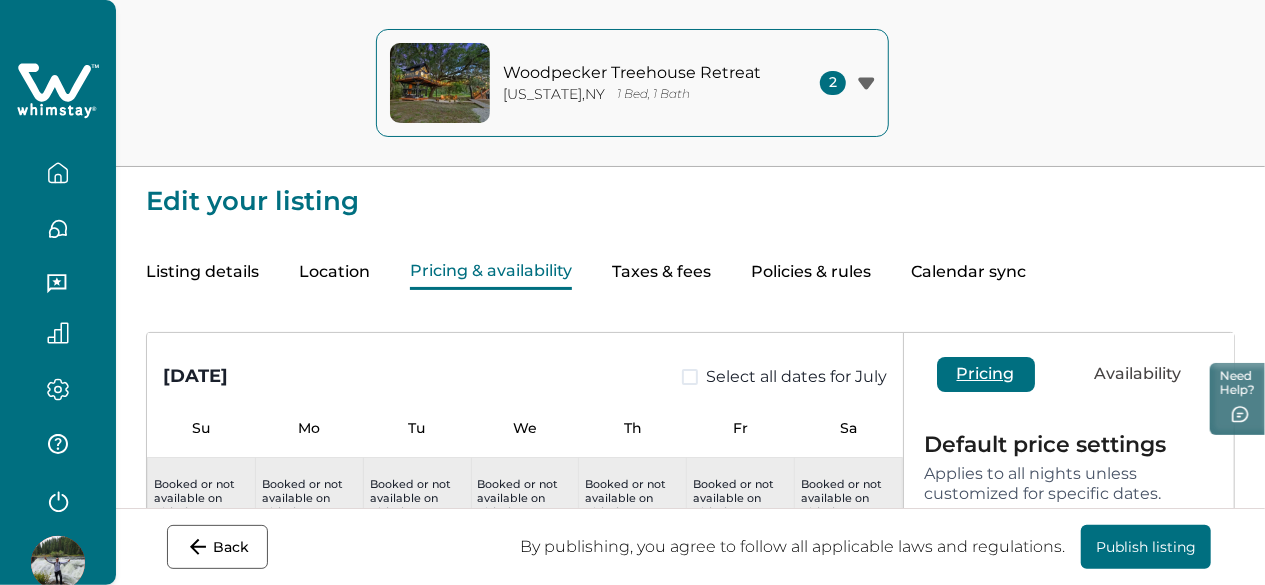 scroll, scrollTop: 210, scrollLeft: 0, axis: vertical 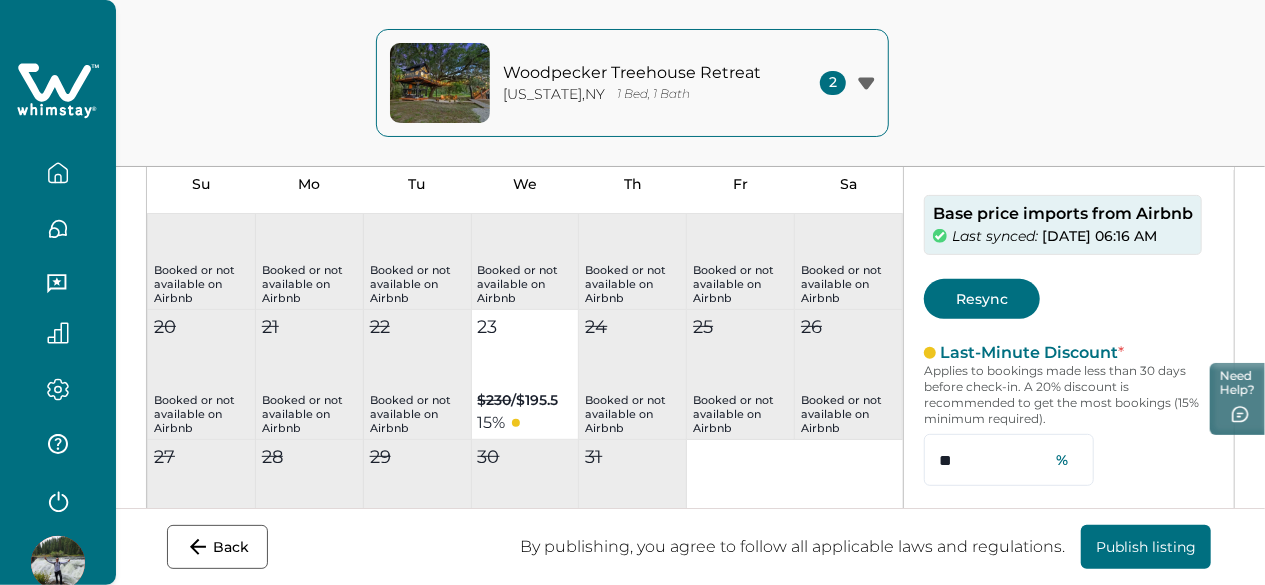 type 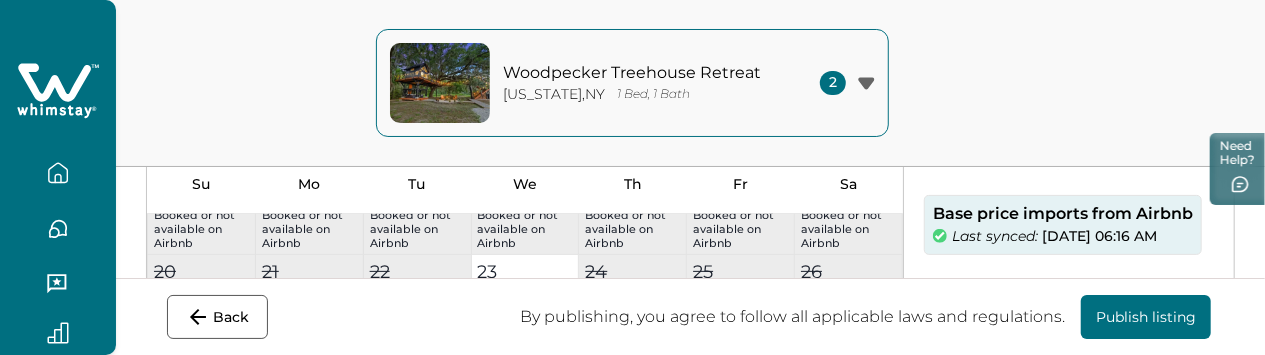 scroll, scrollTop: 356, scrollLeft: 0, axis: vertical 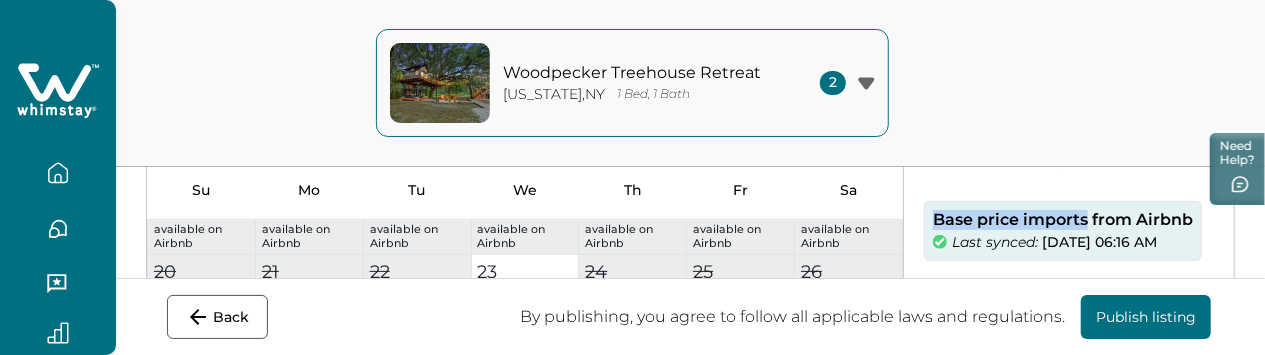 drag, startPoint x: 909, startPoint y: 230, endPoint x: 1064, endPoint y: 222, distance: 155.20631 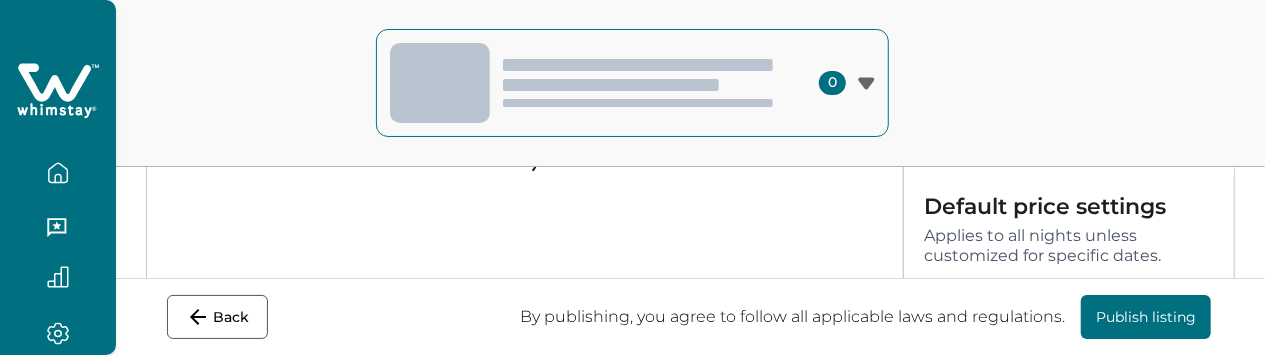 scroll, scrollTop: 0, scrollLeft: 0, axis: both 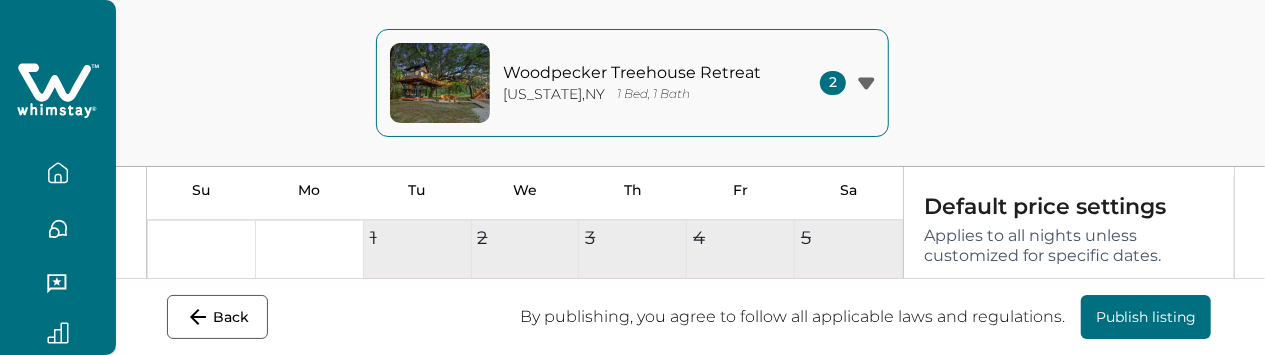 type on "**" 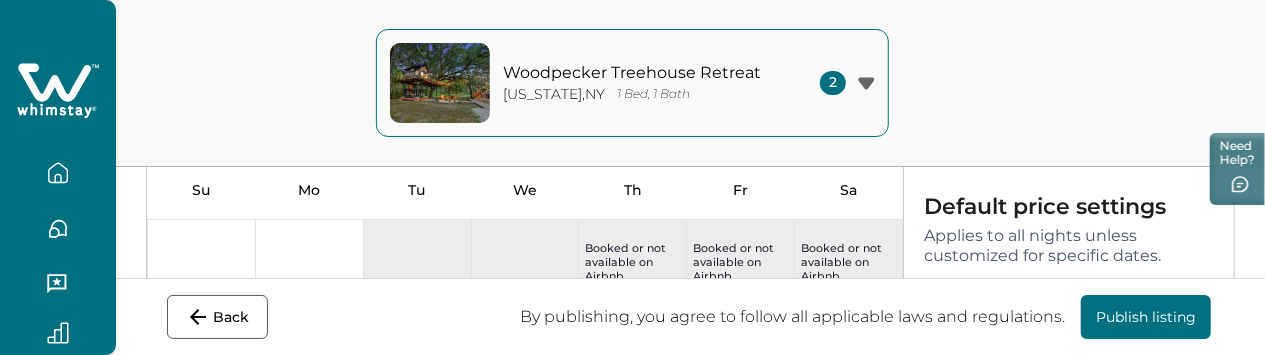 scroll, scrollTop: 64, scrollLeft: 0, axis: vertical 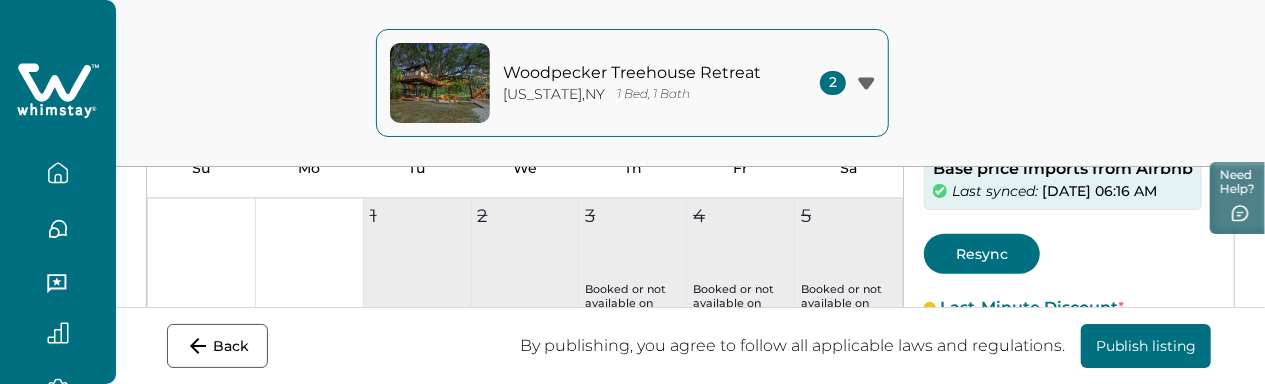 click on "Resync" at bounding box center [982, 254] 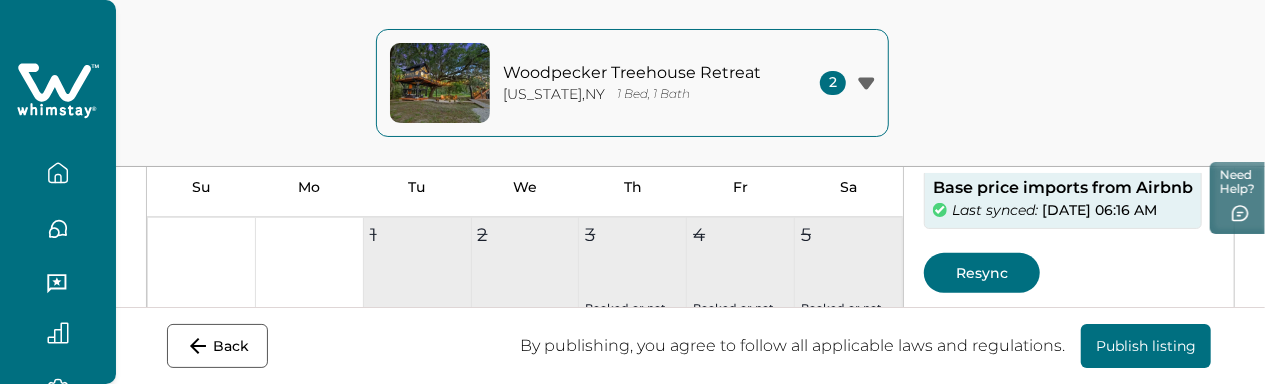 scroll, scrollTop: 242, scrollLeft: 0, axis: vertical 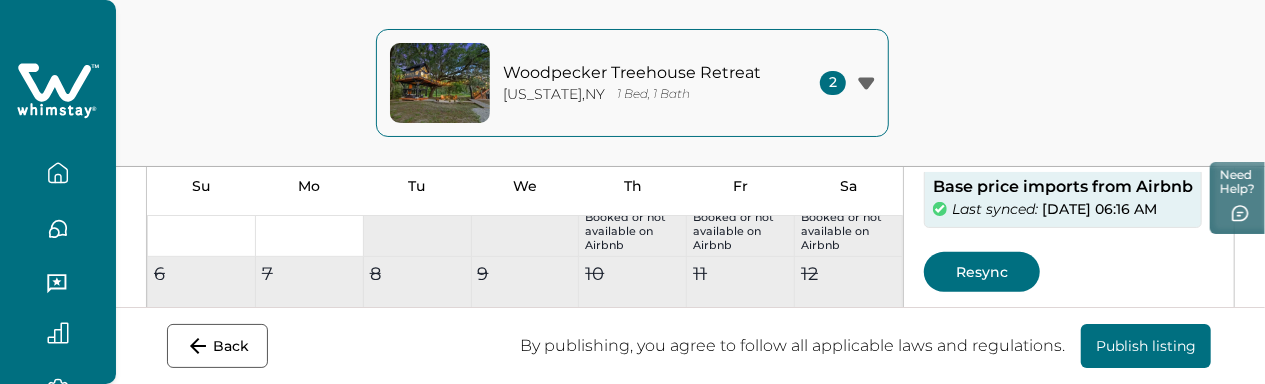 click on "Resync" at bounding box center [982, 272] 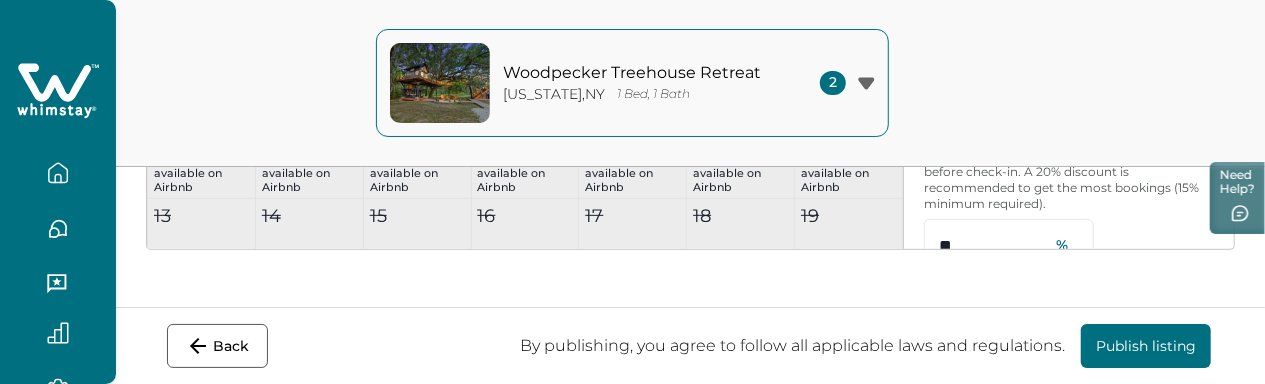 scroll, scrollTop: 436, scrollLeft: 0, axis: vertical 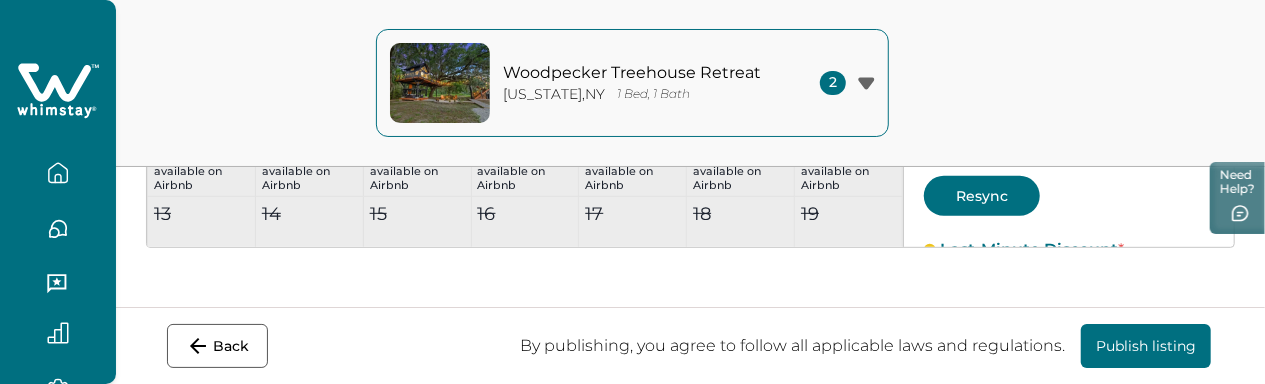 click on "Edit your listing Listing details Location Pricing & availability Taxes & fees Policies & rules Calendar sync Photos ( 50 ) Whimstay listing View on Whimstay Whimstay listing ID cef312efab56e41ac1b02c405768ab5b Location New York, NY, US Status Listed Hosted by RBO Test External View on Airbnb Listing Name Woodpecker Treehouse Retreat Max guests 4 Bedrooms 1 Beds 1 Bathrooms 1 Amenities Hair dryer Cleaning products Shampoo Conditioner Body soap Outdoor shower Hot water Shower gel Hangers Bed linens Extra pillows and blankets Clothing storage TV Books and reading material Outdoor playground Air conditioning Heating Smoke alarm Carbon monoxide alarm Fire extinguisher First aid kit Wifi Kitchen Microwave Cooking basics Dishes and silverware Mini fridge Stove Coffee maker: Keurig coffee machine Wine glasses Blender Barbecue utensils Dining table Coffee Fire pit Outdoor furniture Free parking on premises Hot tub Self check-in Keypad Exterior security cameras on property Washer Dryer Essentials Reviews 4.9 /5 W J I" at bounding box center [690, -24] 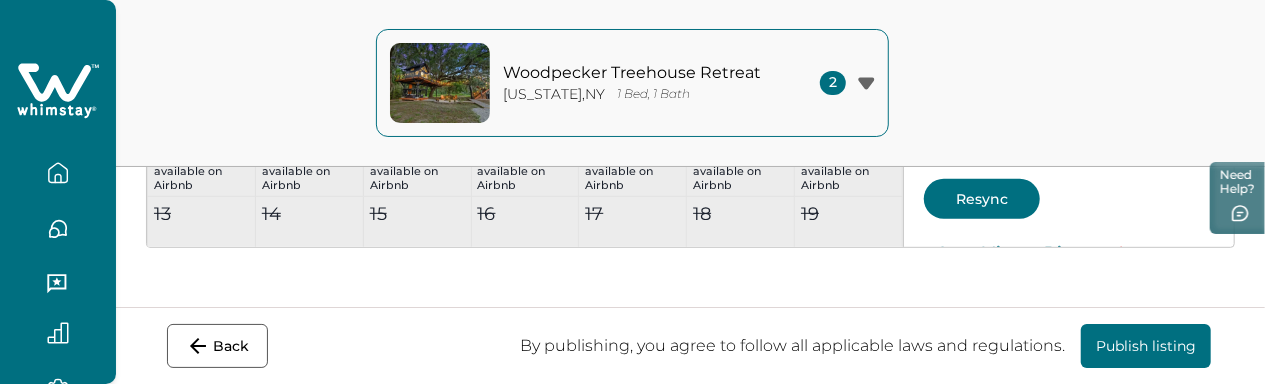click on "Back By publishing, you agree to follow all applicable laws and regulations. Publish listing By publishing, you agree to follow all applicable laws and regulations." at bounding box center [632, 345] 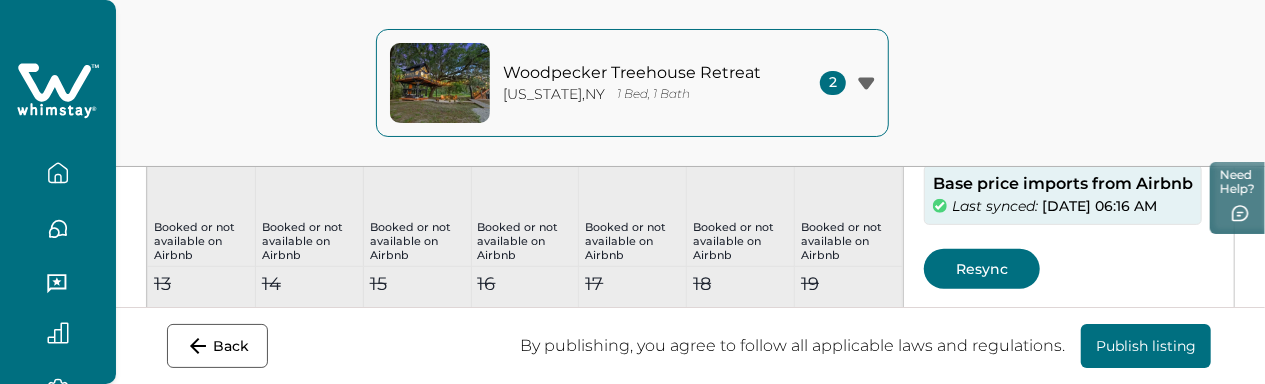 scroll, scrollTop: 360, scrollLeft: 0, axis: vertical 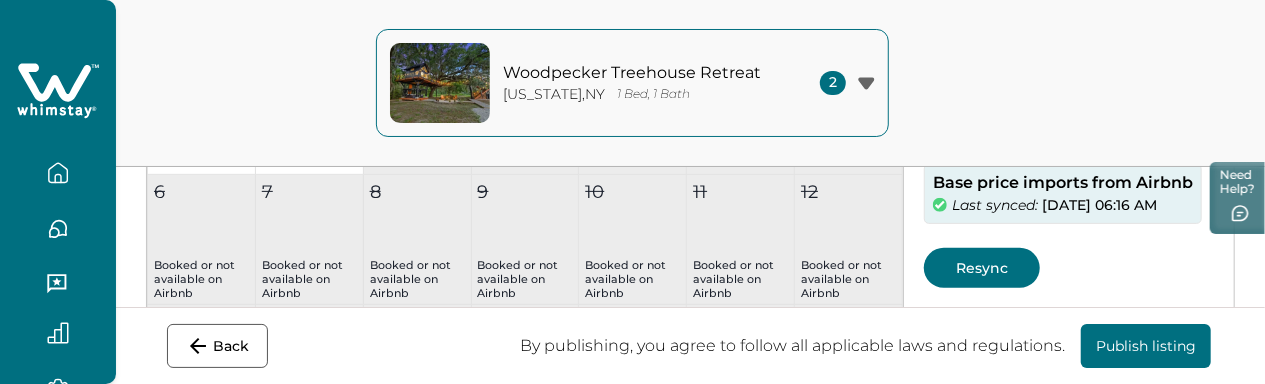 click on "Resync" at bounding box center [982, 268] 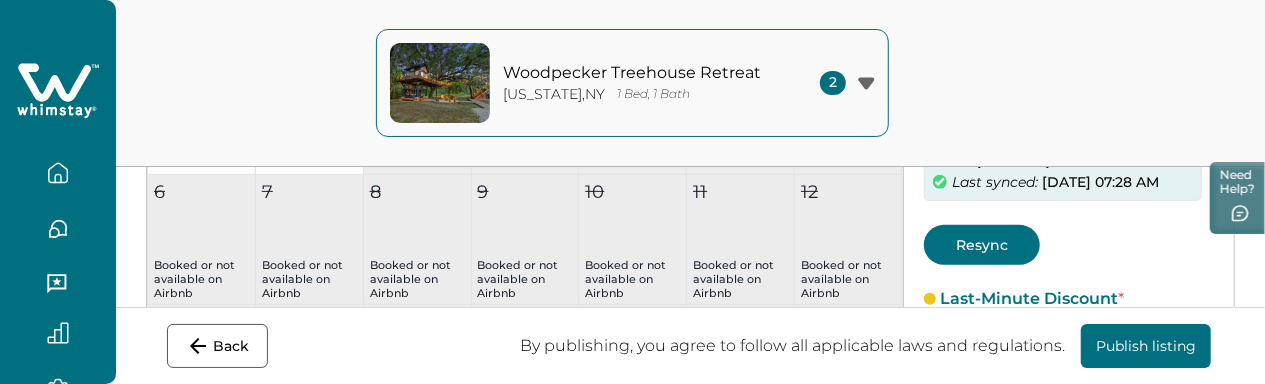 scroll, scrollTop: 0, scrollLeft: 0, axis: both 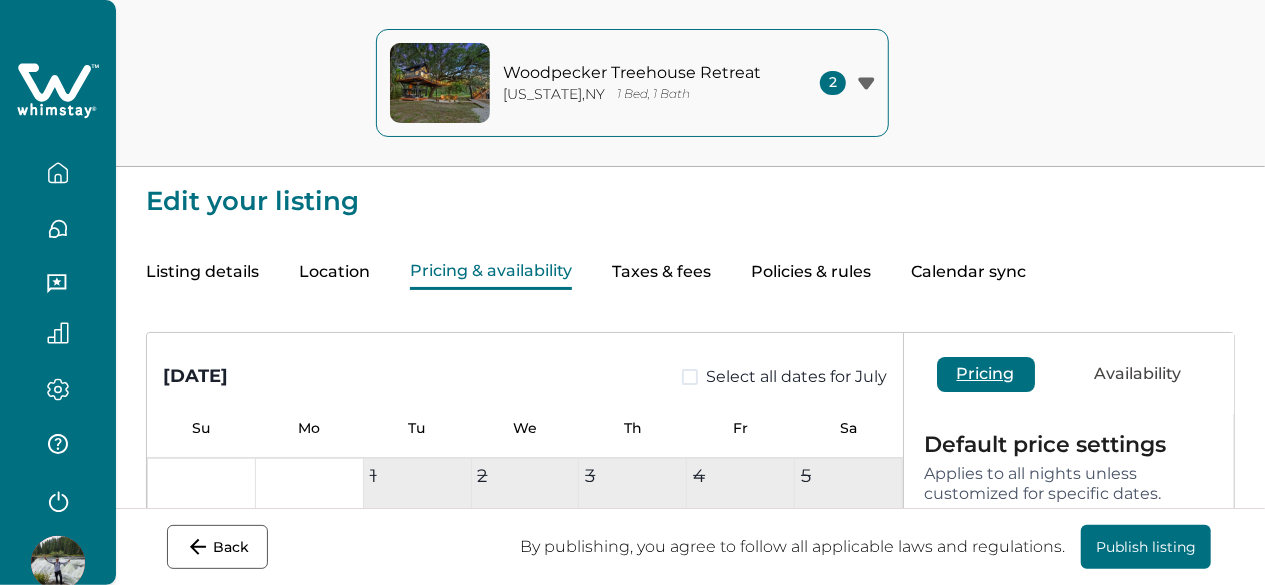 type on "**" 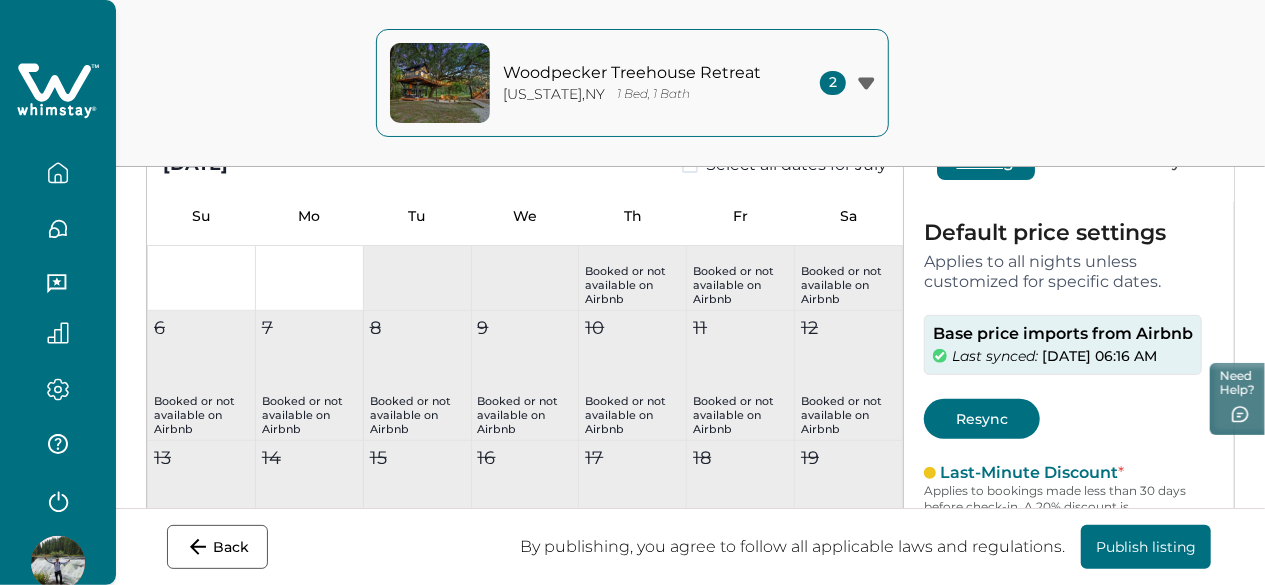 scroll, scrollTop: 68, scrollLeft: 0, axis: vertical 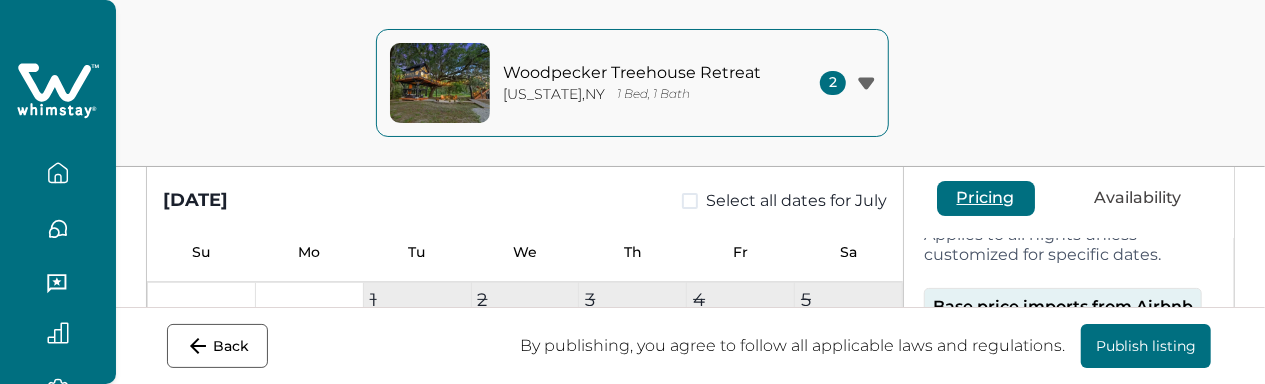 type on "**" 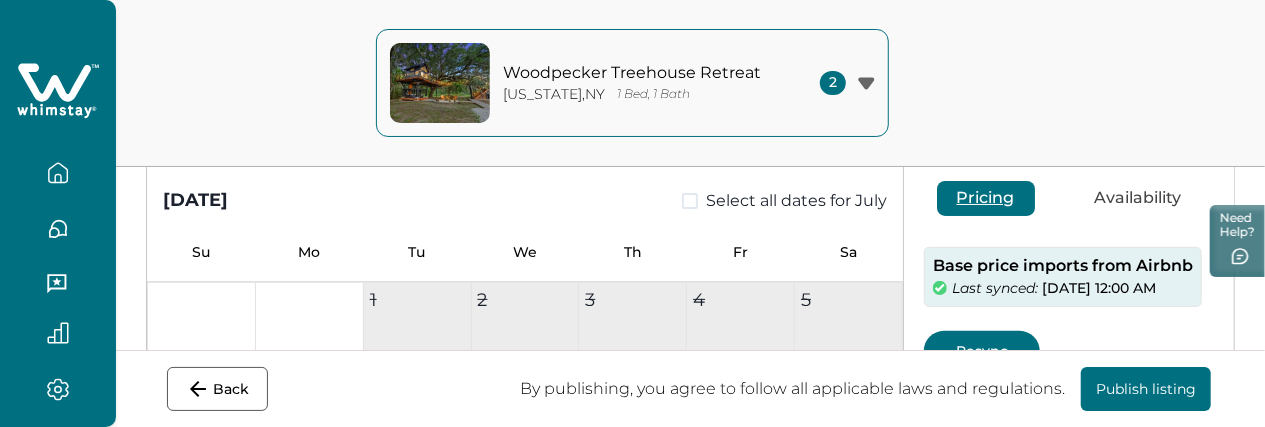 scroll, scrollTop: 103, scrollLeft: 0, axis: vertical 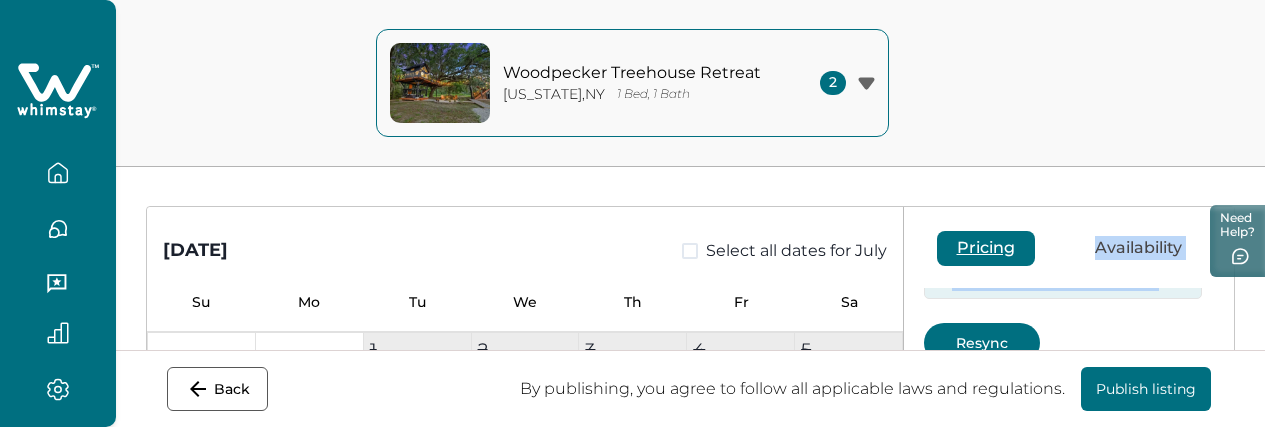 drag, startPoint x: 1071, startPoint y: 292, endPoint x: 1062, endPoint y: 433, distance: 141.28694 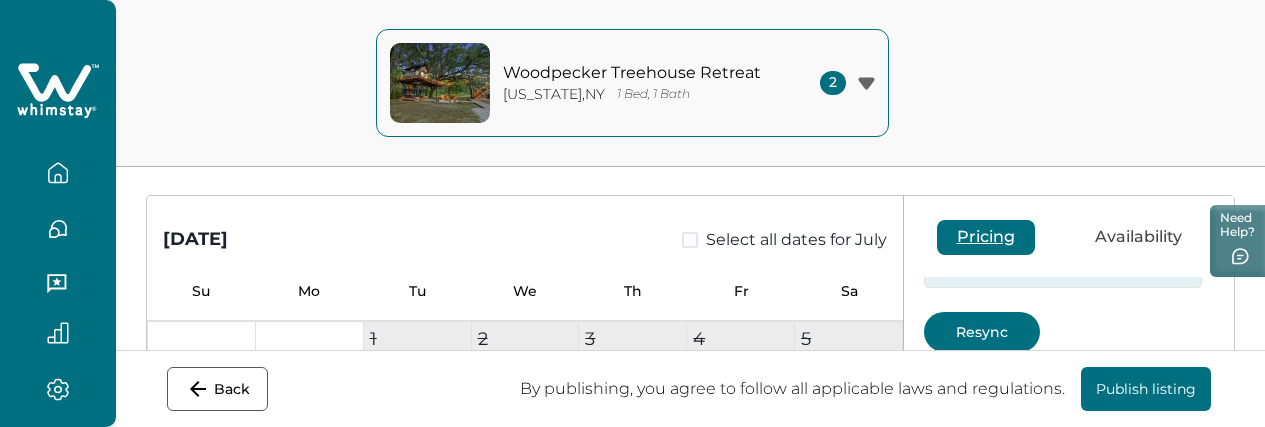 click on "Woodpecker Treehouse Retreat New York ,  NY 1 Bed, 1 Bath 2 Woodpecker Treehouse Retreat New York ,  NY Cozy A-Frame Retreat w/ hot tub! New York ,  NY" at bounding box center [632, 83] 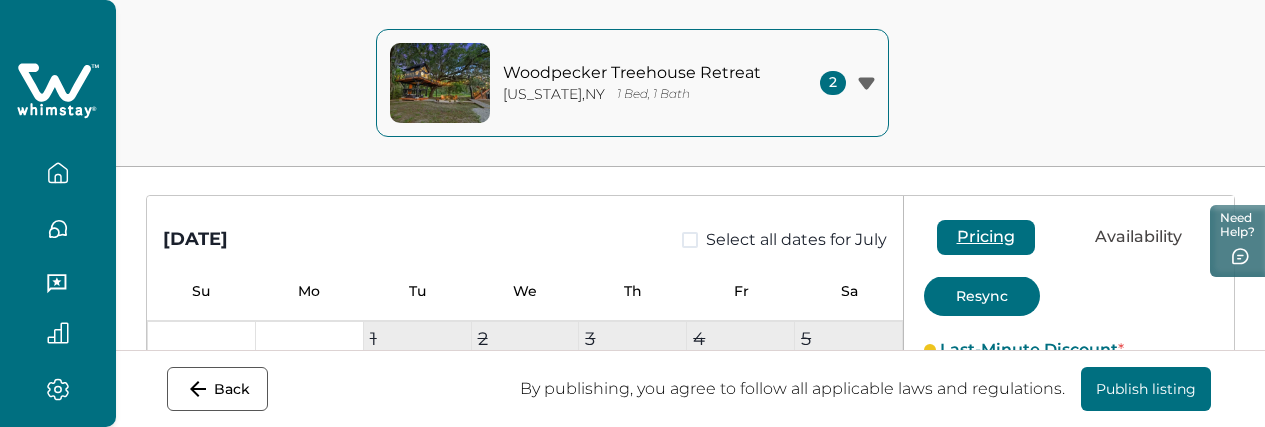 scroll, scrollTop: 202, scrollLeft: 0, axis: vertical 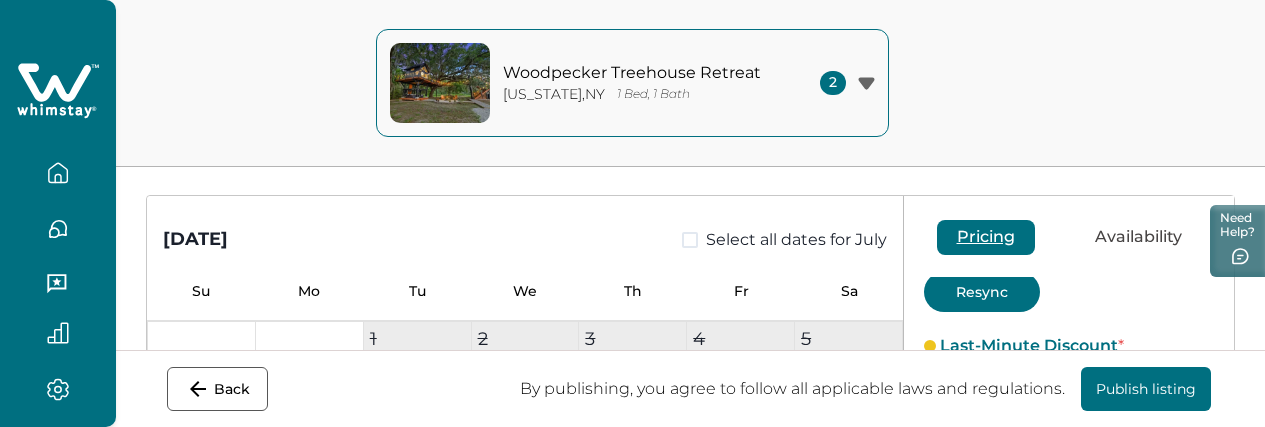 click on "Resync" at bounding box center [982, 292] 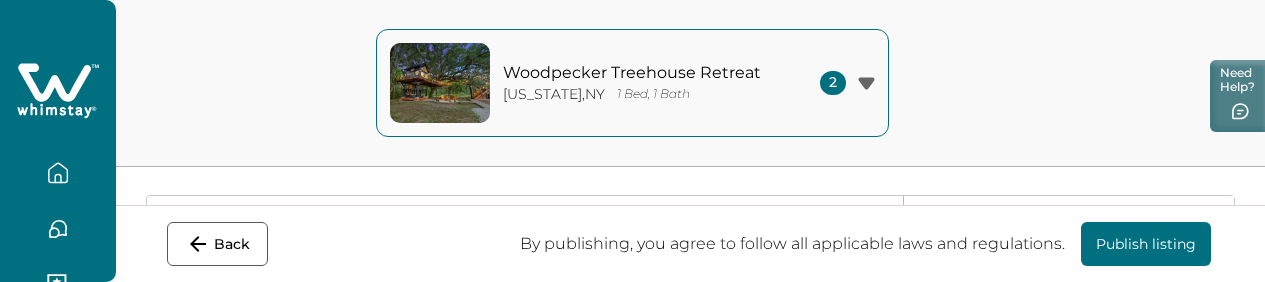 scroll, scrollTop: 202, scrollLeft: 0, axis: vertical 